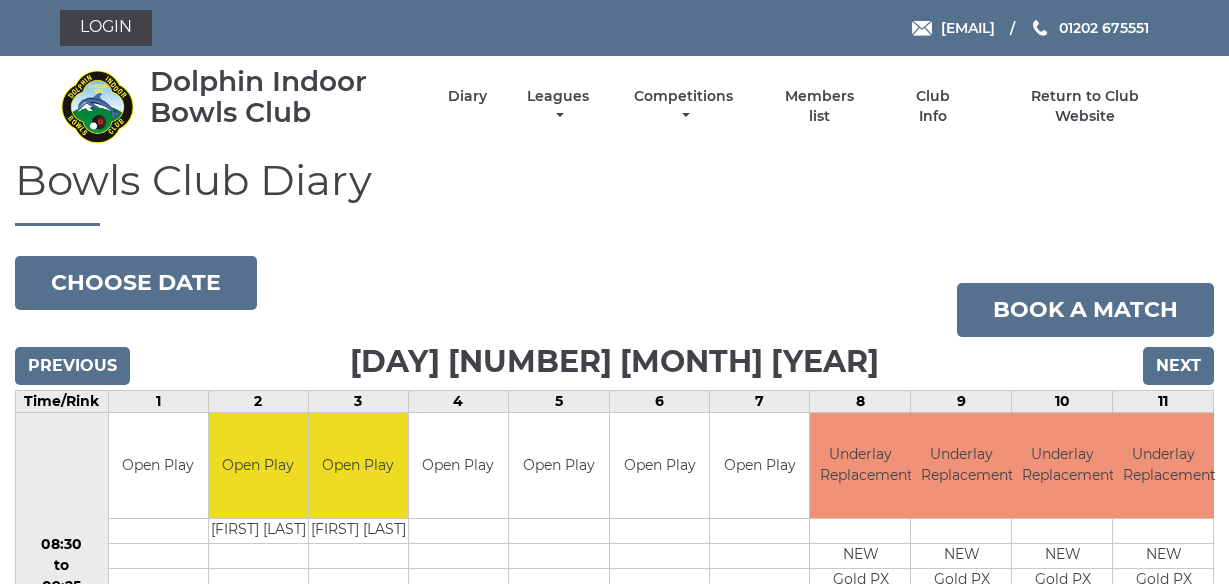 scroll, scrollTop: 0, scrollLeft: 0, axis: both 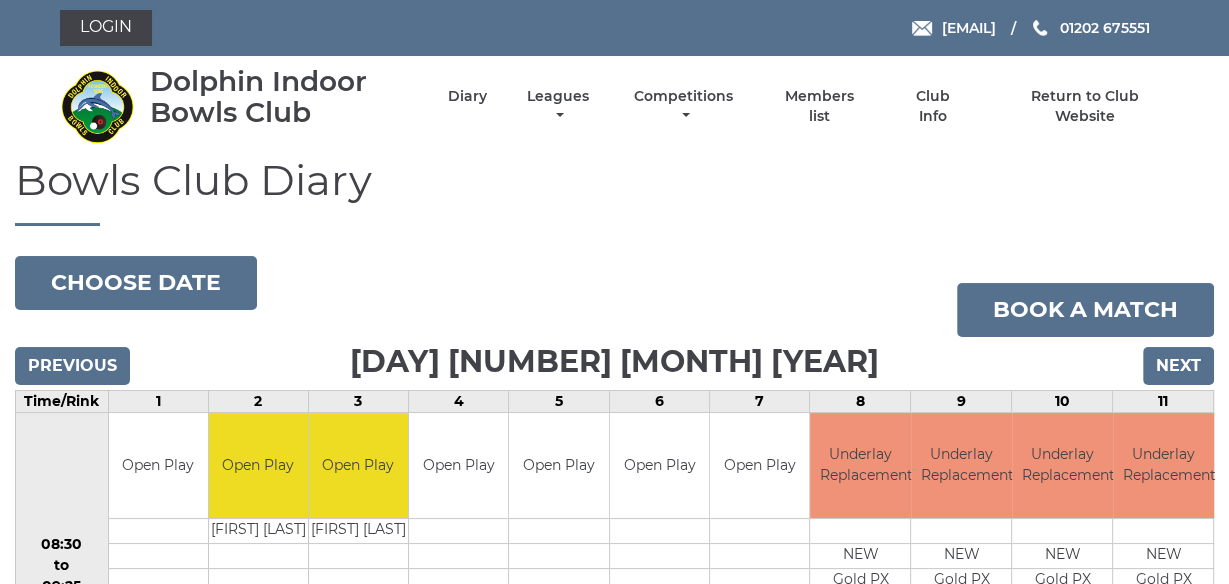 click on "Bowls Club Diary" at bounding box center (614, 191) 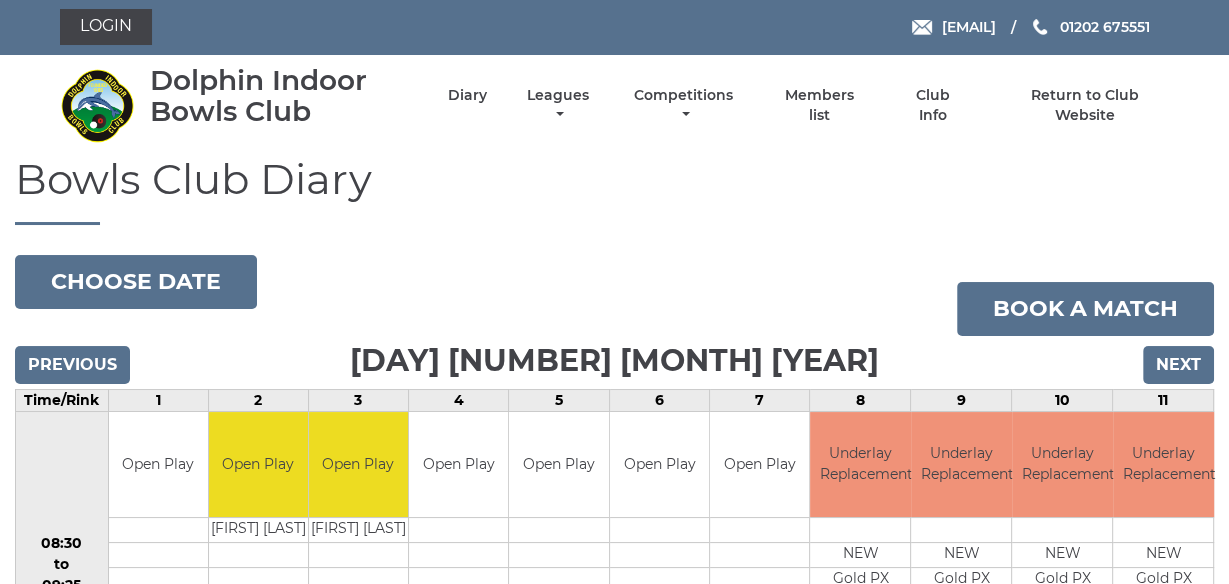 scroll, scrollTop: 0, scrollLeft: 0, axis: both 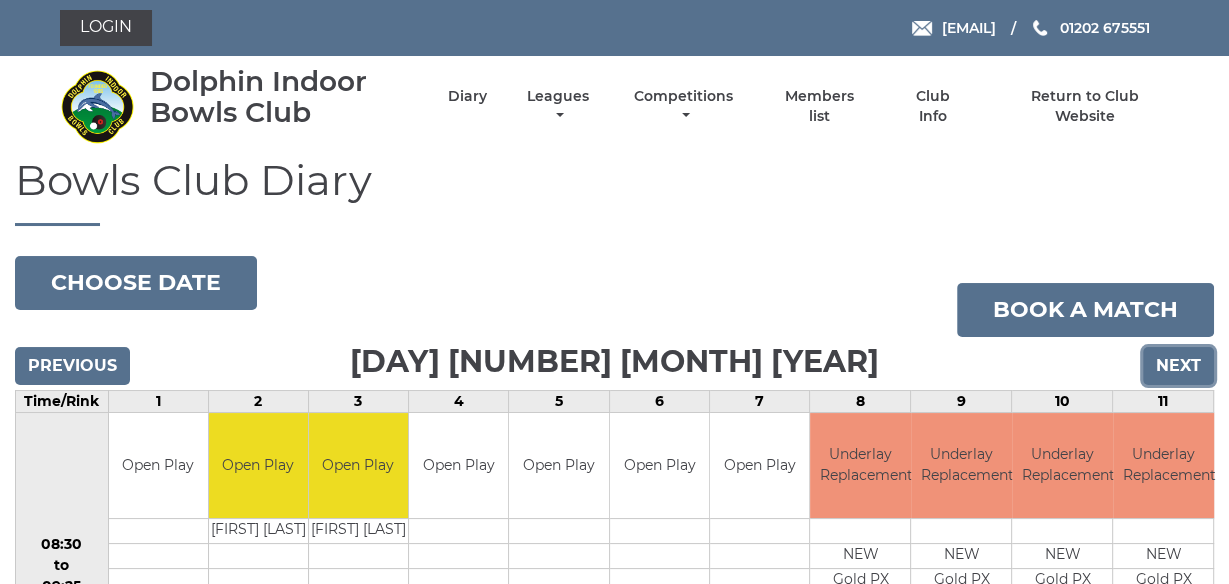 click on "Next" at bounding box center [1178, 366] 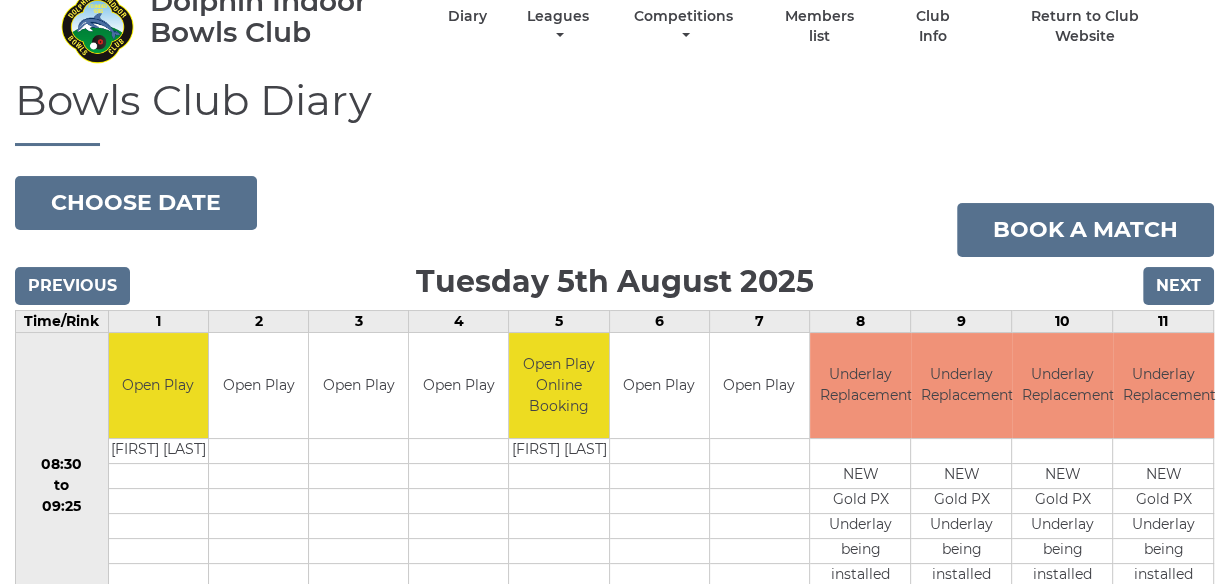 scroll, scrollTop: 77, scrollLeft: 0, axis: vertical 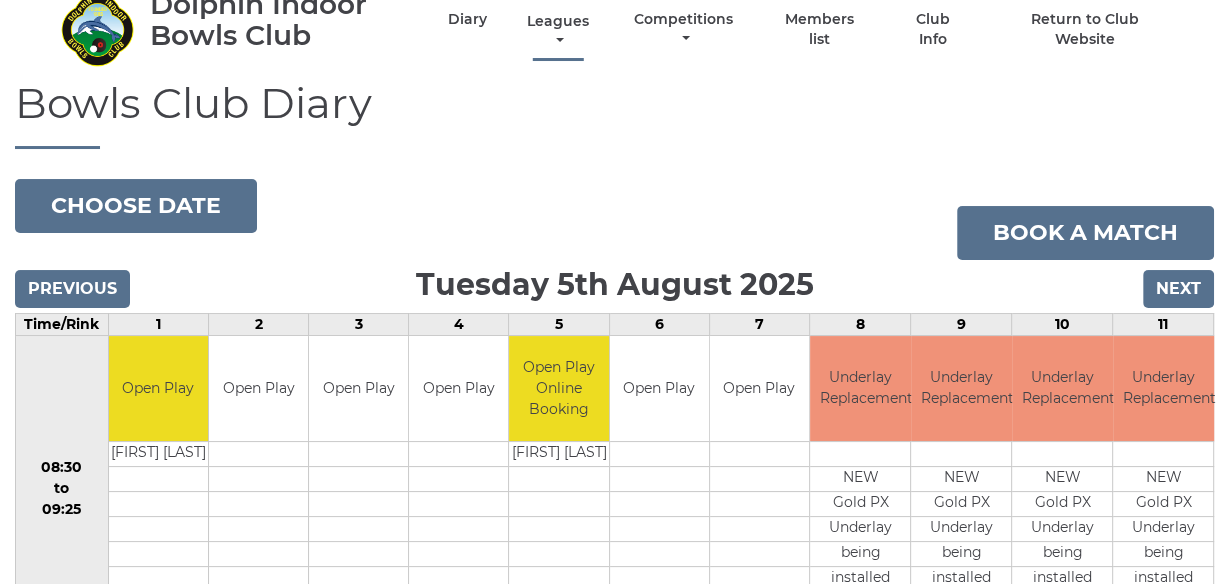 click on "Leagues" at bounding box center (558, 31) 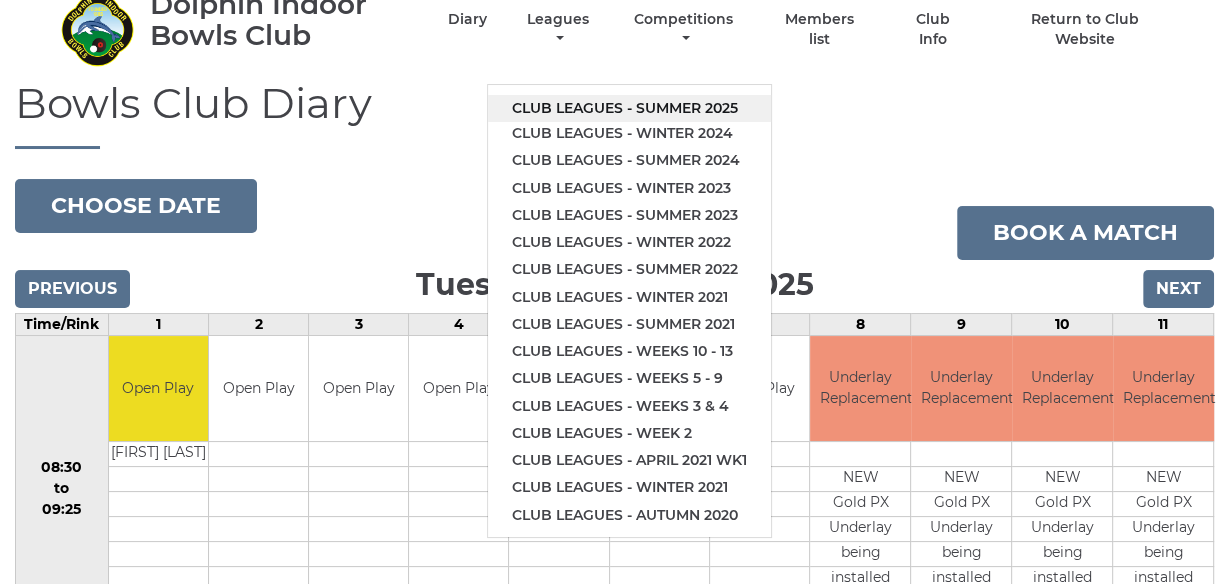 click on "Club leagues - Summer 2025" at bounding box center (629, 108) 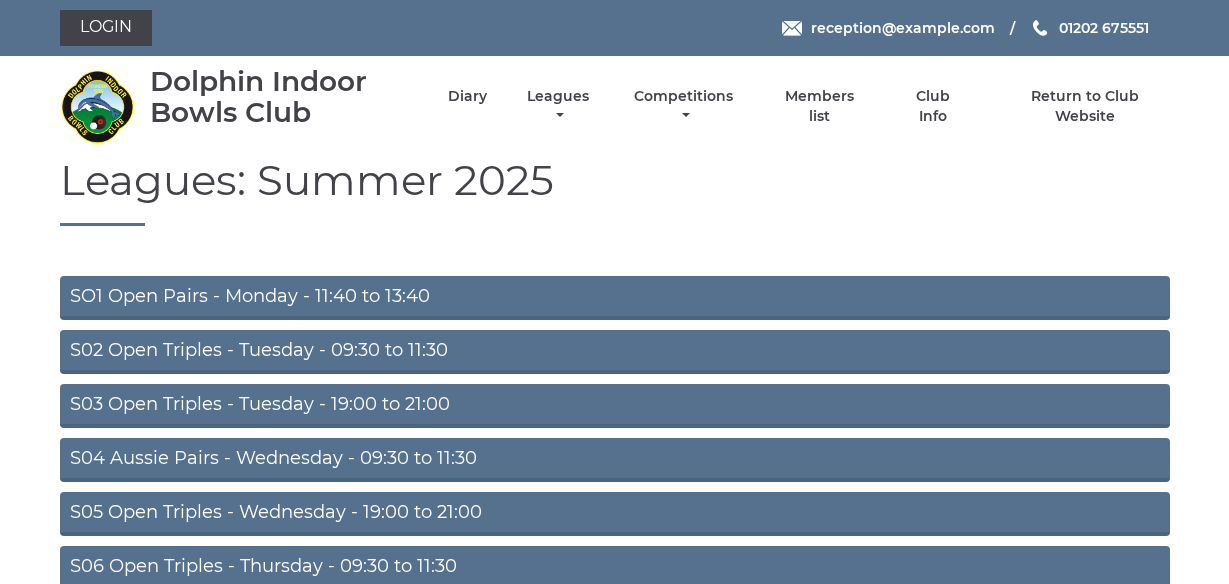 scroll, scrollTop: 0, scrollLeft: 0, axis: both 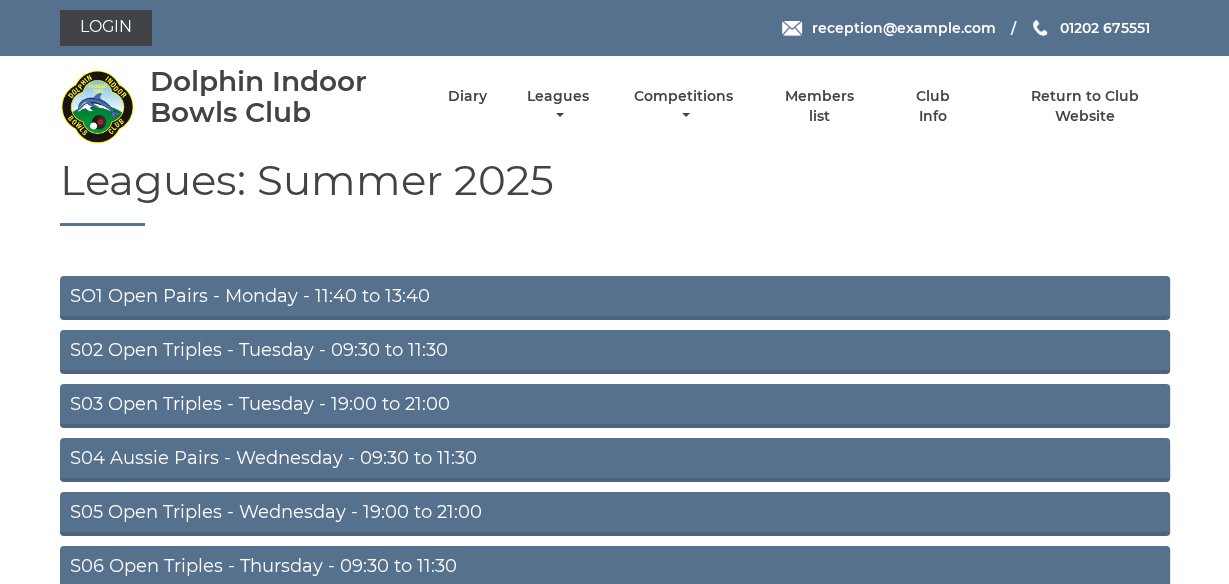 click on "S03 Open Triples - Tuesday - 19:00 to 21:00" at bounding box center [615, 406] 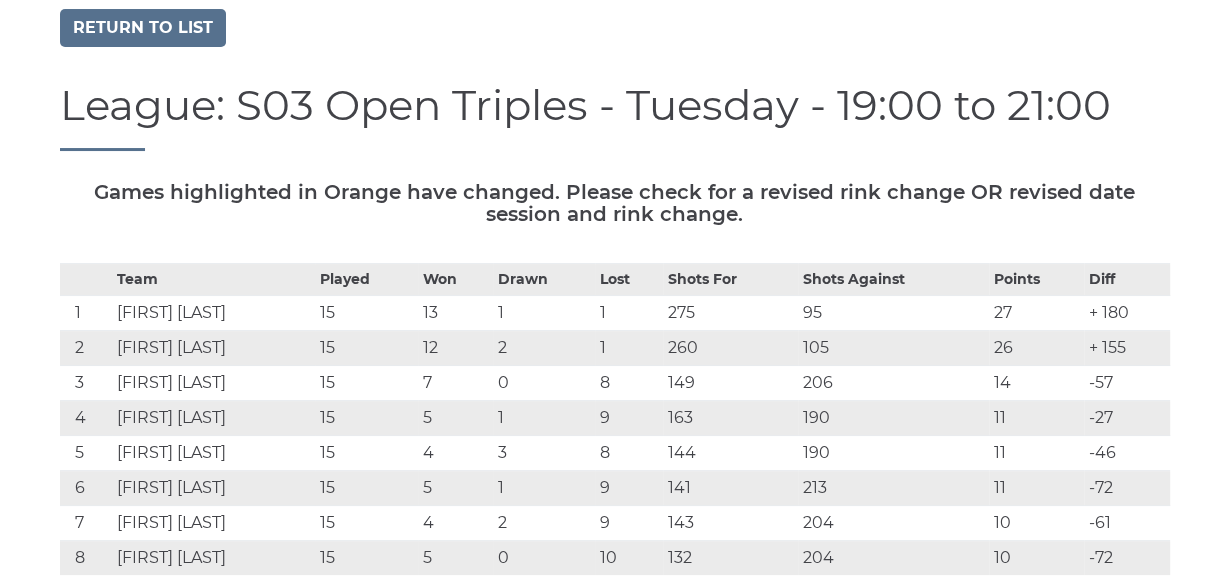scroll, scrollTop: 192, scrollLeft: 0, axis: vertical 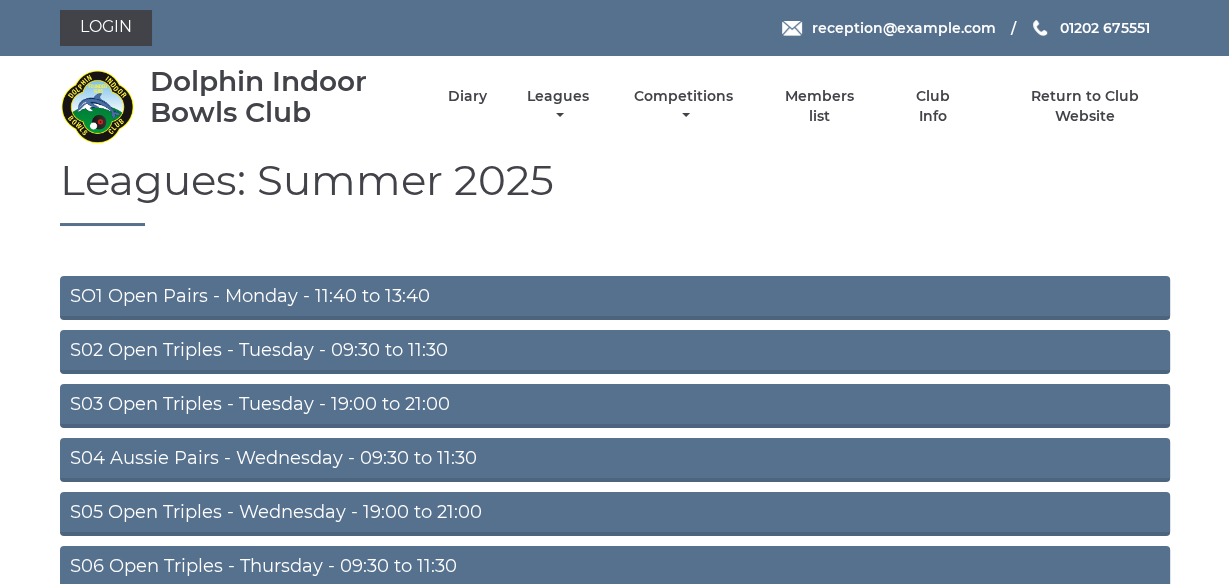 click on "Leagues: Summer 2025
SO1 Open Pairs - Monday - 11:40 to 13:40
S02 Open Triples - Tuesday - 09:30 to 11:30
S03 Open Triples - Tuesday - 19:00 to 21:00
S04 Aussie Pairs - Wednesday - 09:30 to 11:30
S05 Open Triples - Wednesday - 19:00 to 21:00
S06 Open Triples - Thursday - 09:30 to 11:30
S07 Open Triples - Thursday - 19:00 to 21:00
S08 Open Triples - Friday - 09:30 to 11:30
S09 Aussie Pairs - Friday - 19:00 to 21:00" at bounding box center [614, 477] 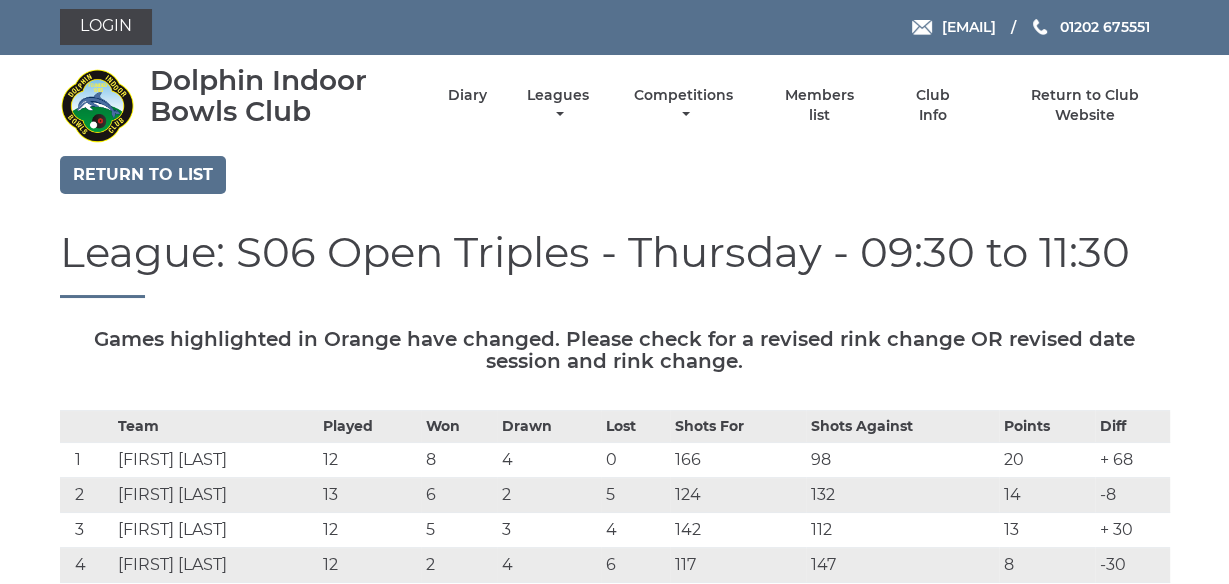 scroll, scrollTop: 0, scrollLeft: 0, axis: both 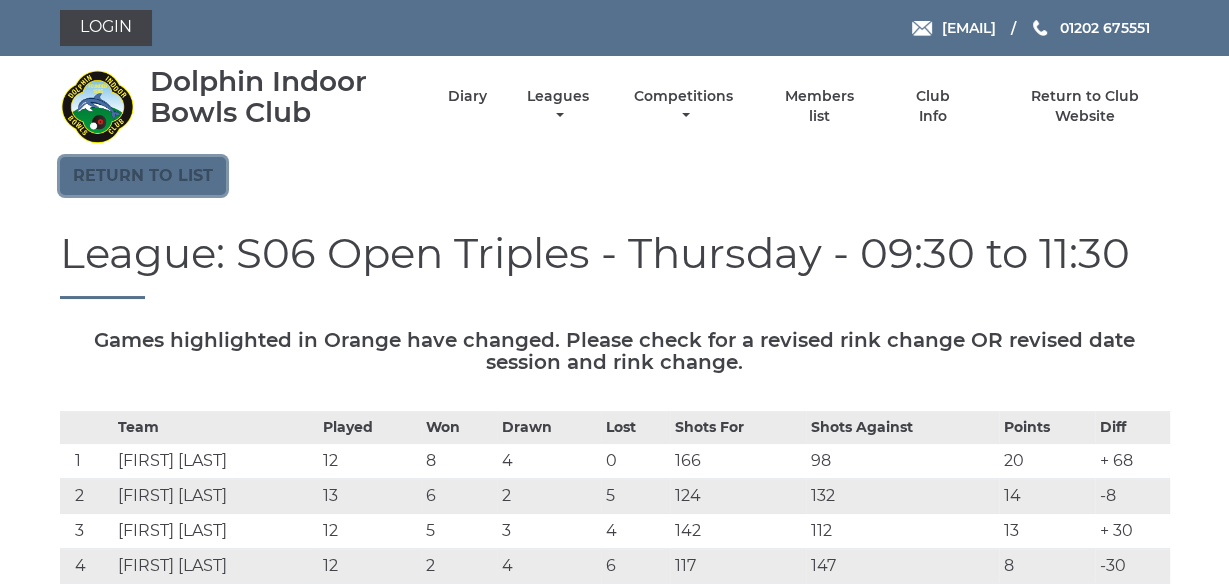 click on "Return to list" at bounding box center (143, 176) 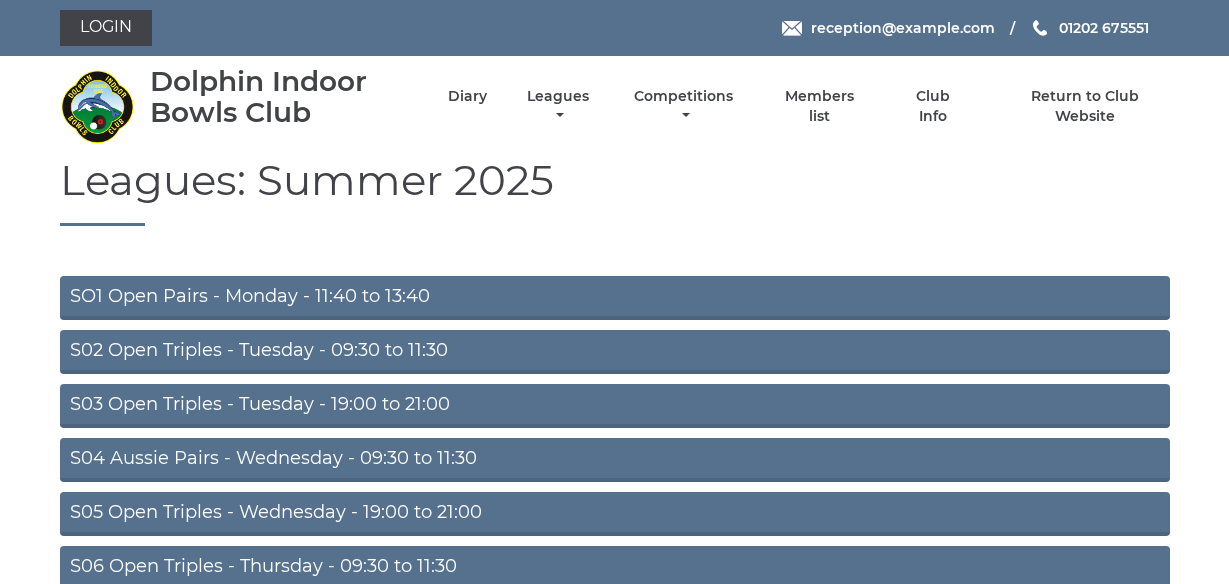 scroll, scrollTop: 0, scrollLeft: 0, axis: both 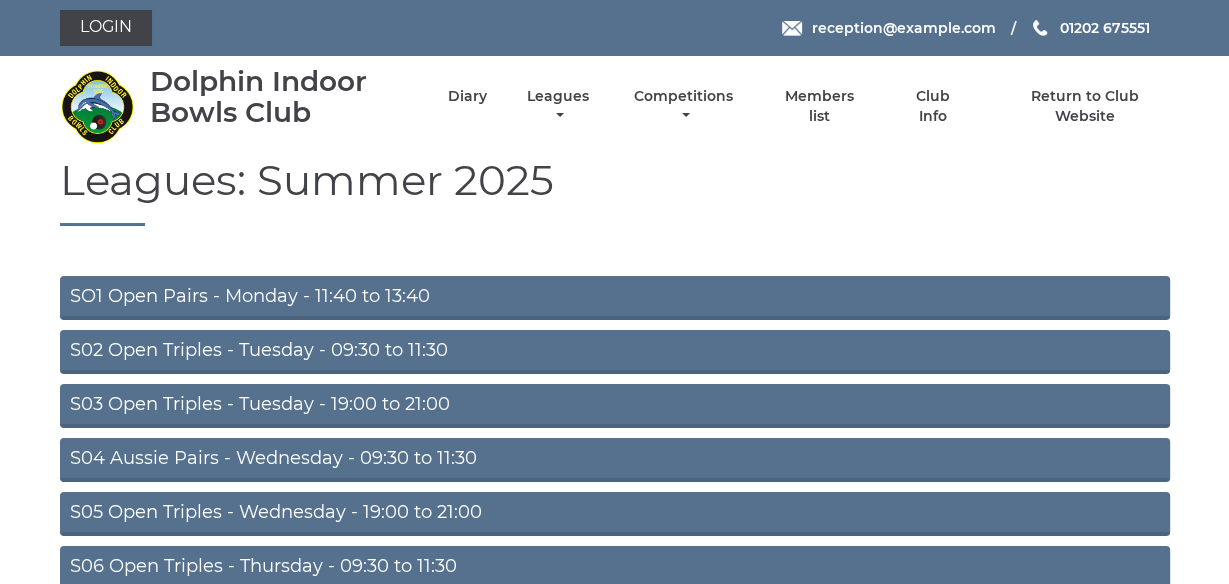 click on "Leagues: Summer 2025
SO1 Open Pairs - Monday - 11:40 to 13:40
S02 Open Triples - Tuesday - 09:30 to 11:30
S03 Open Triples - Tuesday - 19:00 to 21:00
S04 Aussie Pairs - Wednesday - 09:30 to 11:30
S05 Open Triples - Wednesday - 19:00 to 21:00
S06 Open Triples - Thursday - 09:30 to 11:30
S07 Open Triples - Thursday - 19:00 to 21:00
S08 Open Triples - Friday - 09:30 to 11:30
S09 Aussie Pairs - Friday - 19:00 to 21:00" at bounding box center [614, 477] 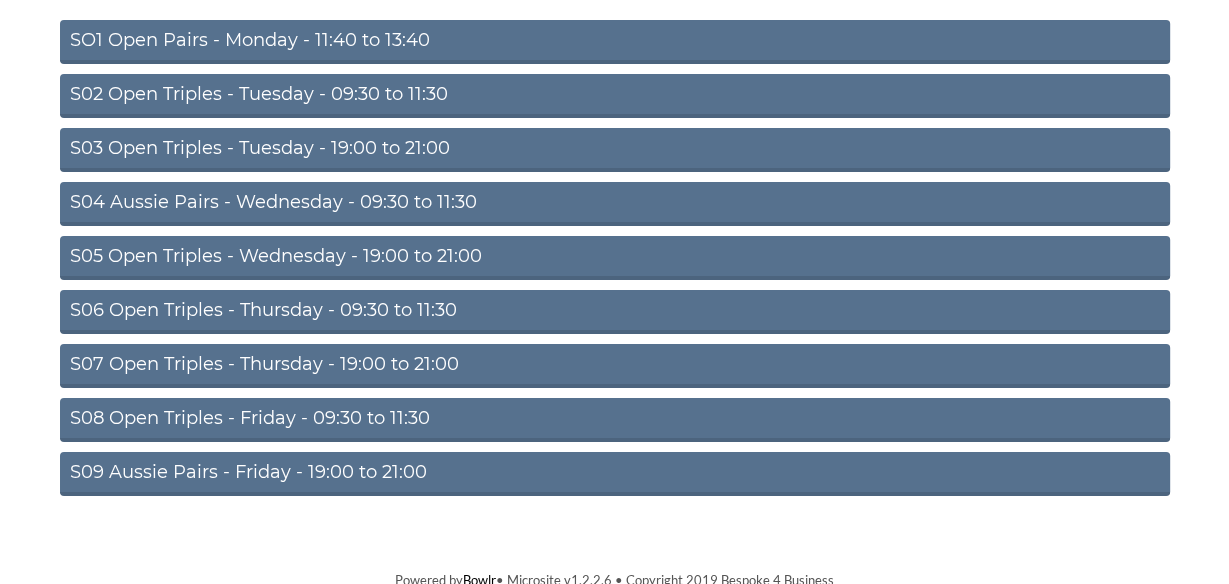 scroll, scrollTop: 261, scrollLeft: 0, axis: vertical 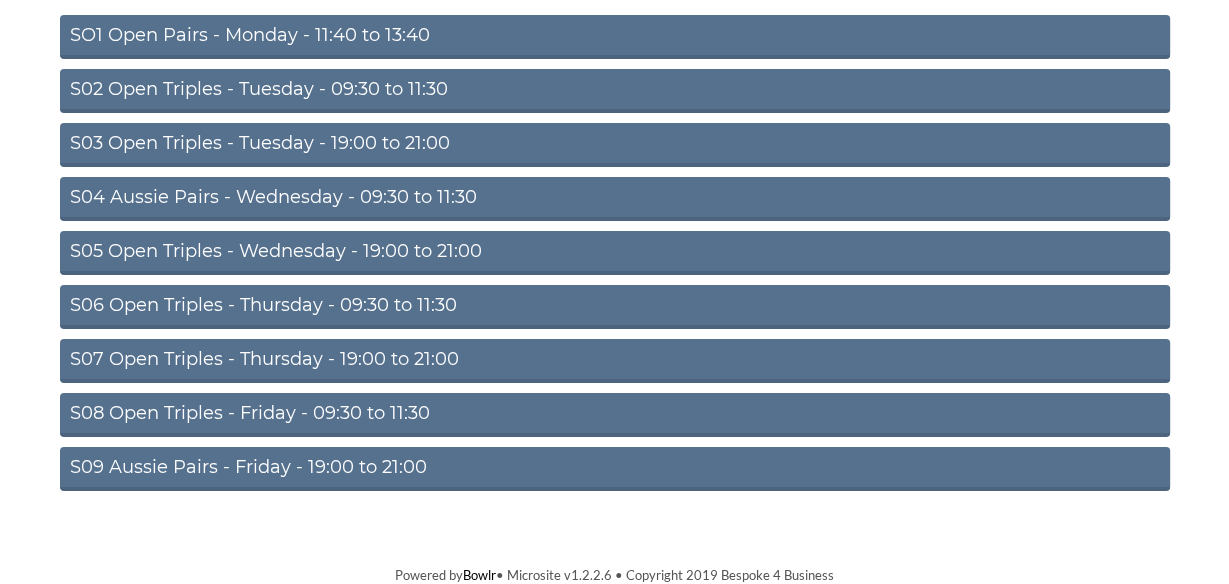 click on "S08 Open Triples - Friday - 09:30 to 11:30" at bounding box center [615, 415] 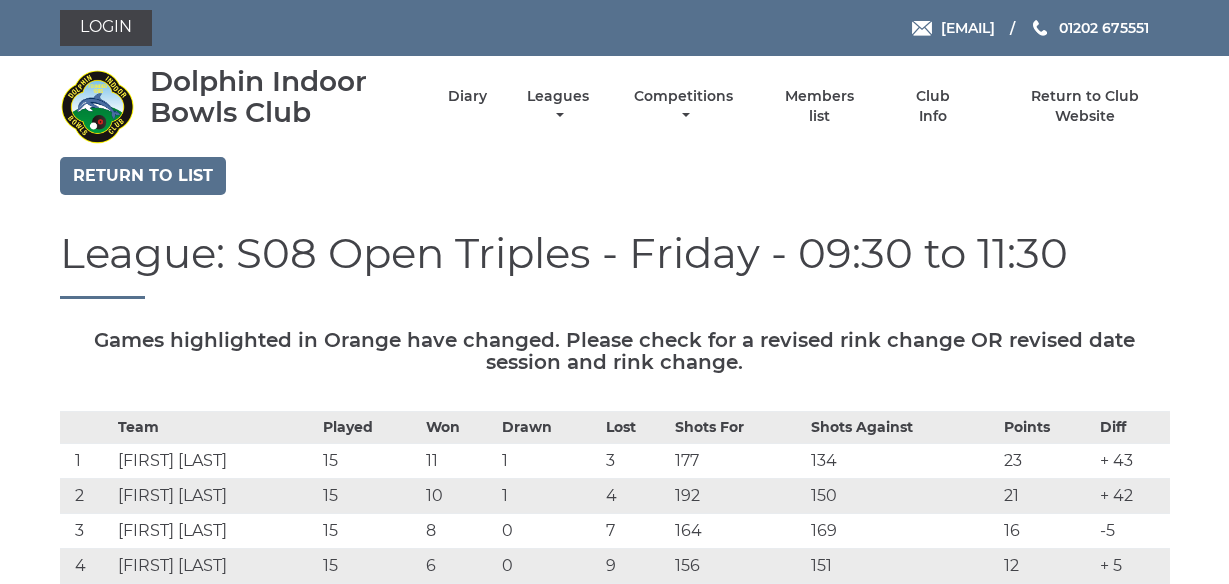 scroll, scrollTop: 0, scrollLeft: 0, axis: both 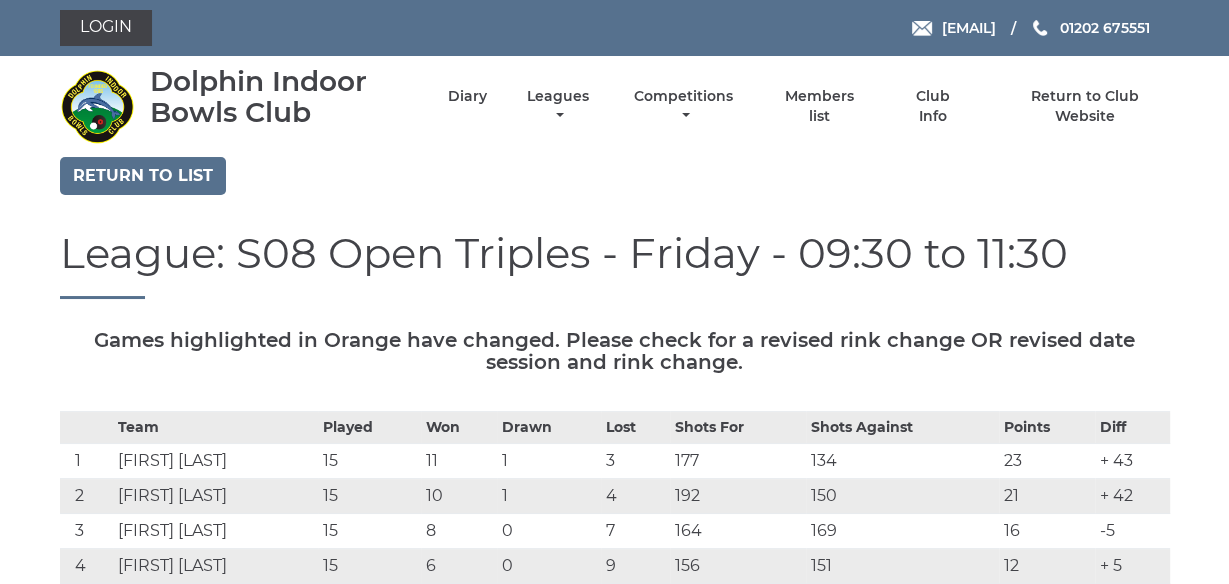 click on "Return to list
League: S08 Open Triples - Friday - 09:30 to 11:30
Games highlighted in Orange have changed. Please check for a revised rink change OR revised date session and rink change.
Team
Played
Won
Drawn
Lost
Shots For
Shots Against
Points
Diff
1 Tim CHANT 15 11 1 3 177 134 23 + 43 2 Jon HUDSON  15 10 1 4 192 150 21 + 42 3 Peter L ALLEN   15 8 0 7 164 169 16  -5 4 Stan COCKLIN   15 6 0 9" at bounding box center [614, 2298] 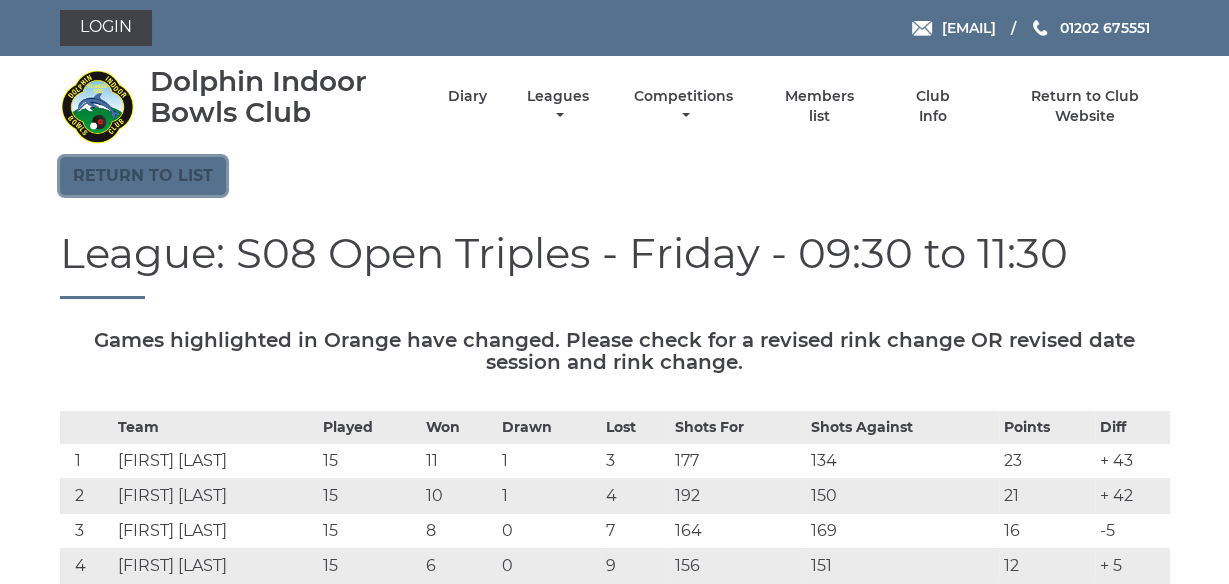 click on "Return to list" at bounding box center (143, 176) 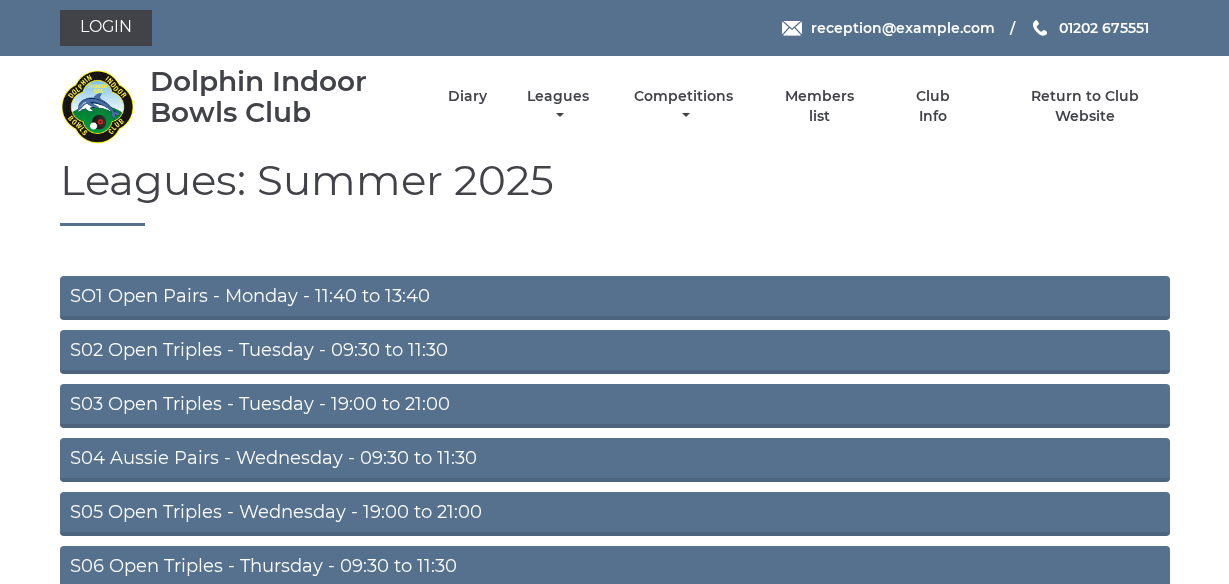 scroll, scrollTop: 0, scrollLeft: 0, axis: both 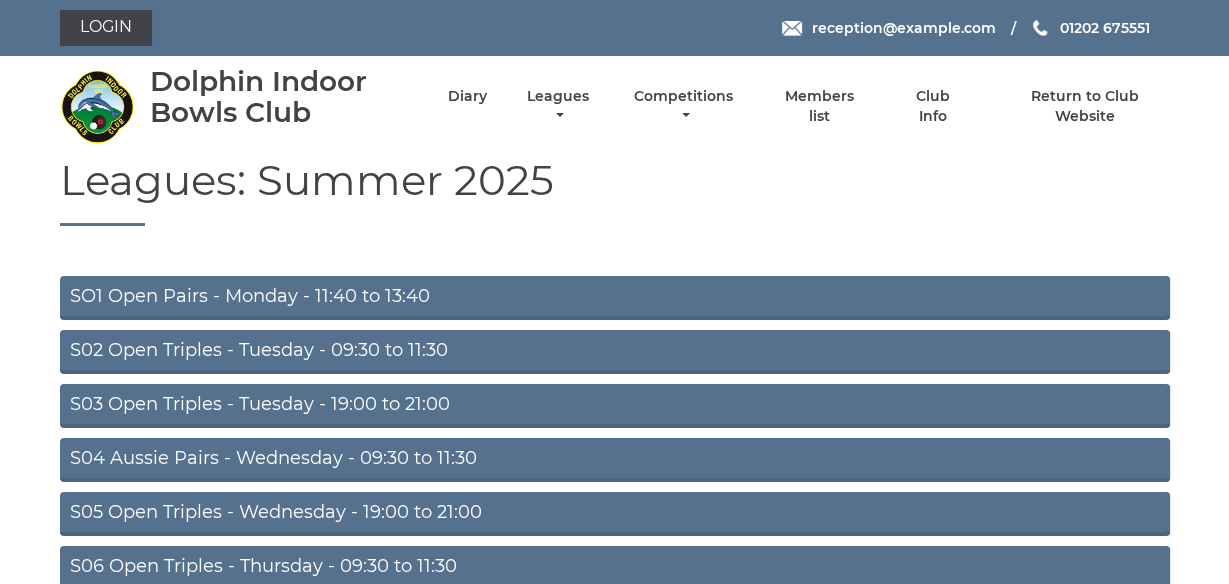 click on "S04 Aussie Pairs - Wednesday - 09:30 to 11:30" at bounding box center (615, 460) 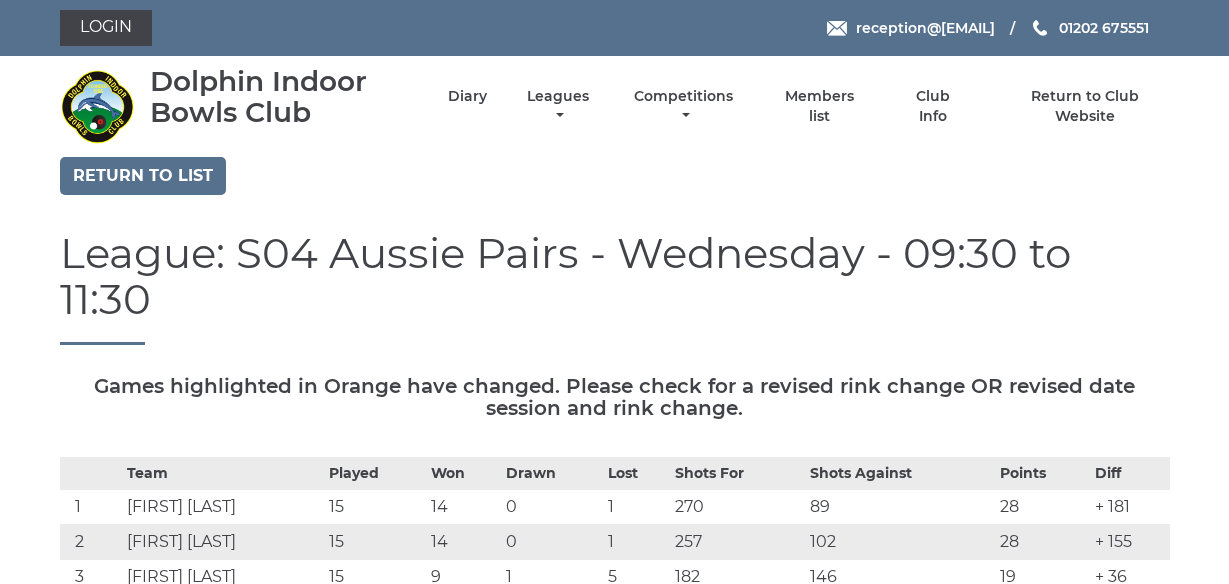 scroll, scrollTop: 0, scrollLeft: 0, axis: both 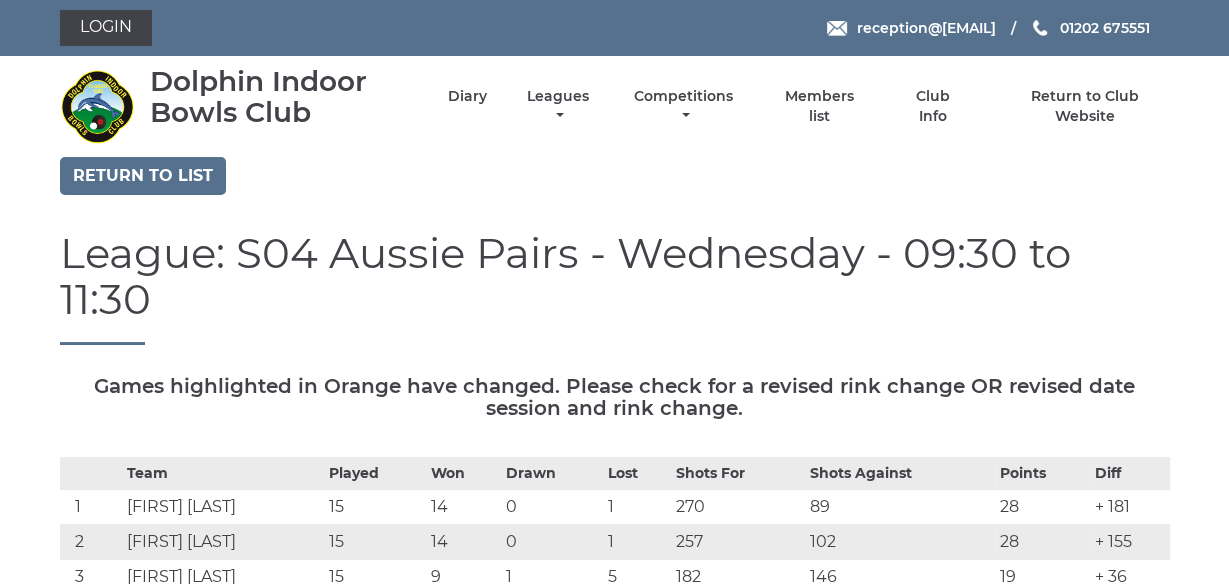click on "Return to list
League: S04 Aussie Pairs - Wednesday - 09:30 to 11:30
Games highlighted in Orange have changed. Please check for a revised rink change OR revised date session and rink change.
Team
Played
Won
Drawn
Lost
Shots For
Shots Against
Points
Diff
1 [FIRST] [LAST]   15 14 0 1 270 89 28 + 181 2 [FIRST] [LAST]   15 14 0 1 257 102 28 + 155 3 [FIRST] [LAST]   15 9 1 5 182 146 19 + 36 4 [FIRST] [LAST]   8" at bounding box center [614, 3105] 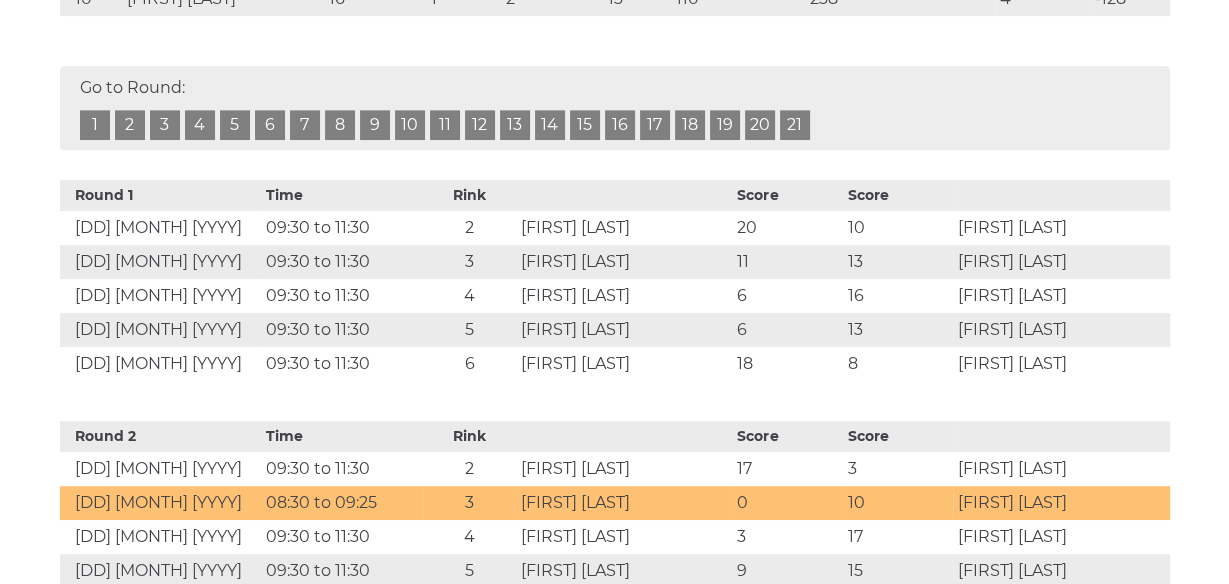 scroll, scrollTop: 832, scrollLeft: 0, axis: vertical 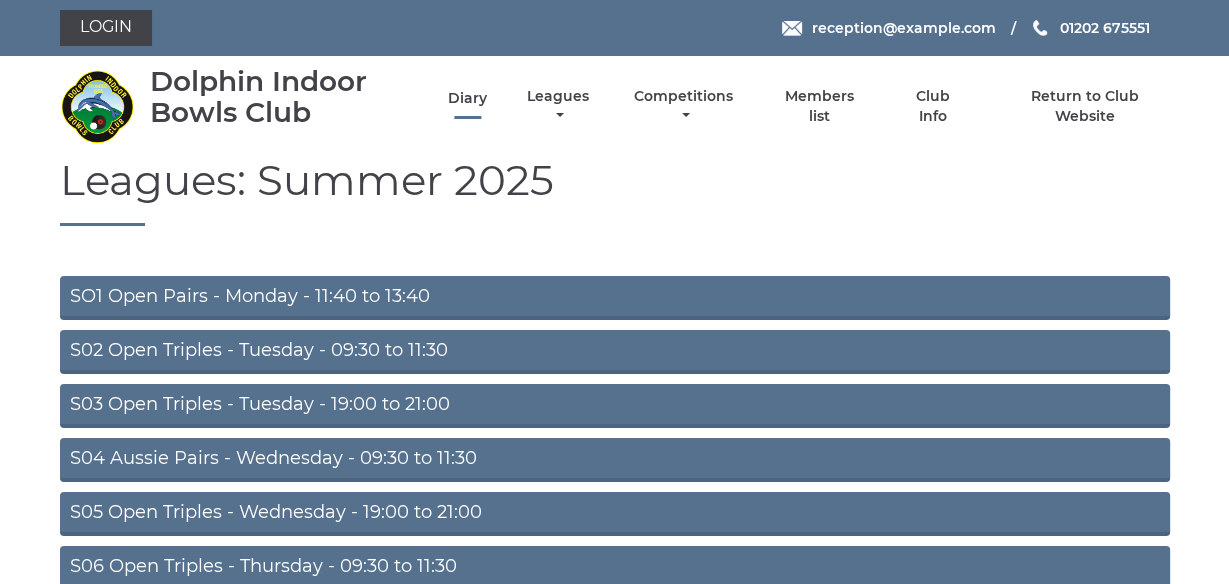 click on "Diary" at bounding box center (467, 98) 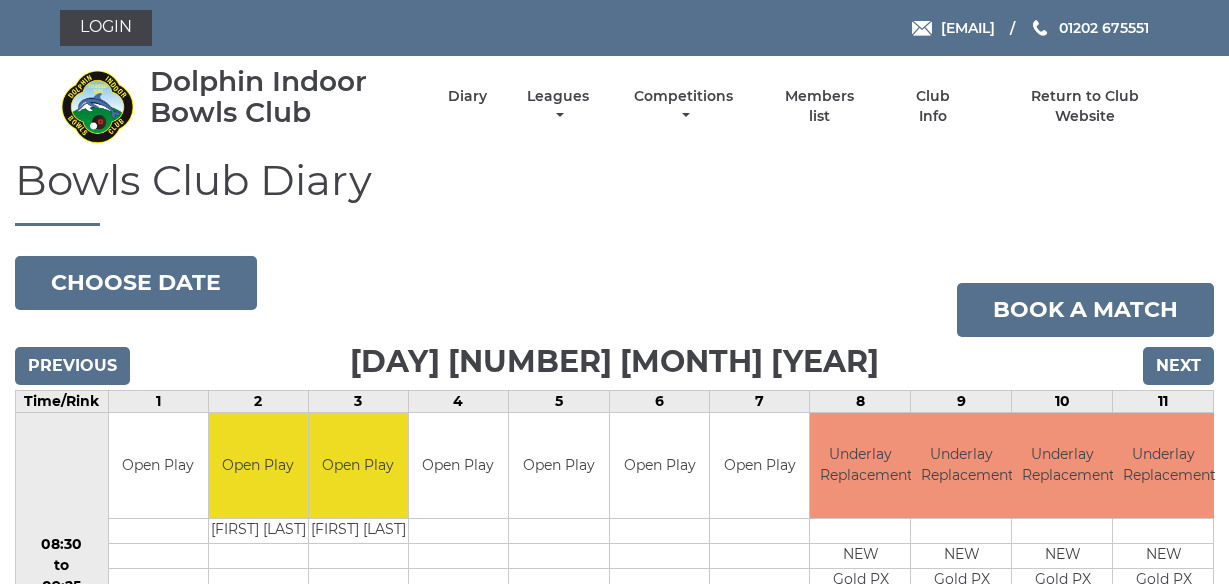 scroll, scrollTop: 0, scrollLeft: 0, axis: both 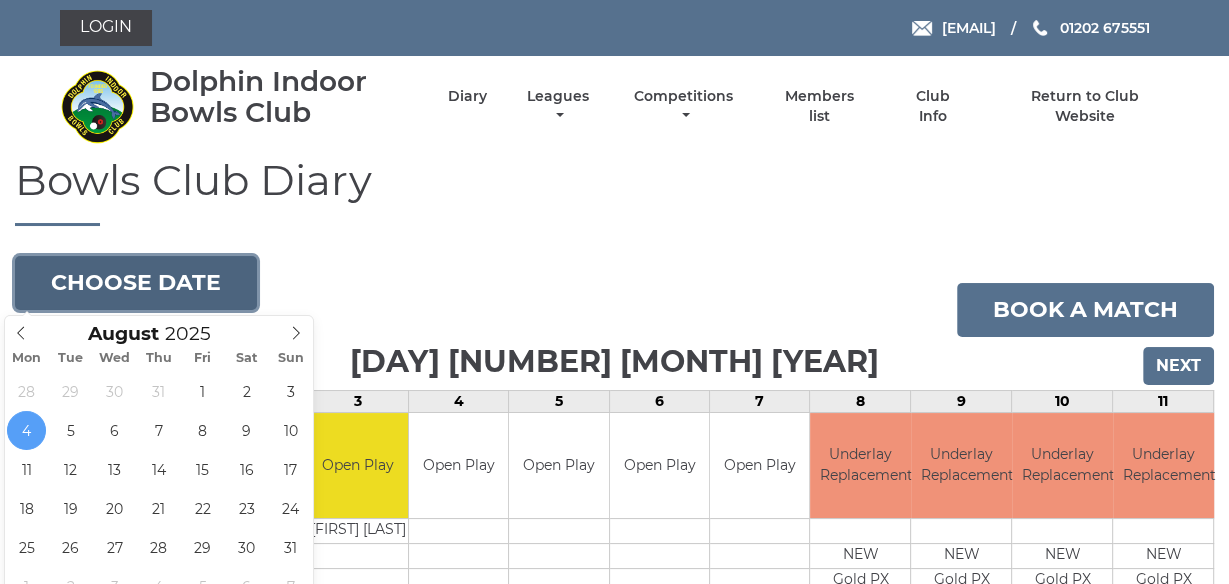 click on "Choose date" at bounding box center [136, 283] 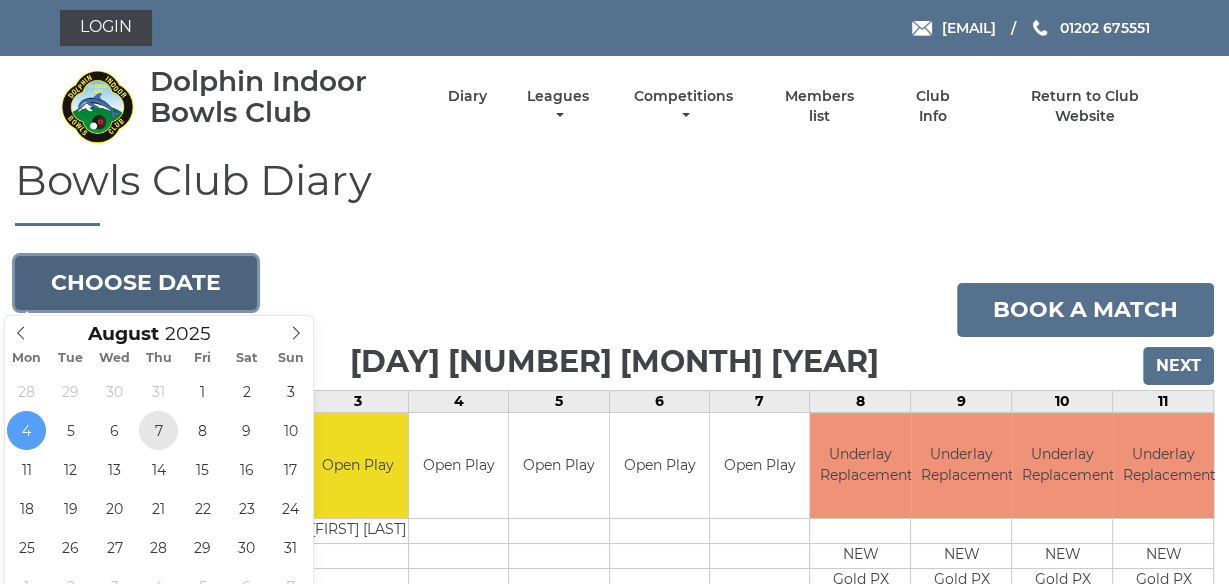 type on "[YEAR]-[MONTH]-[DAY]" 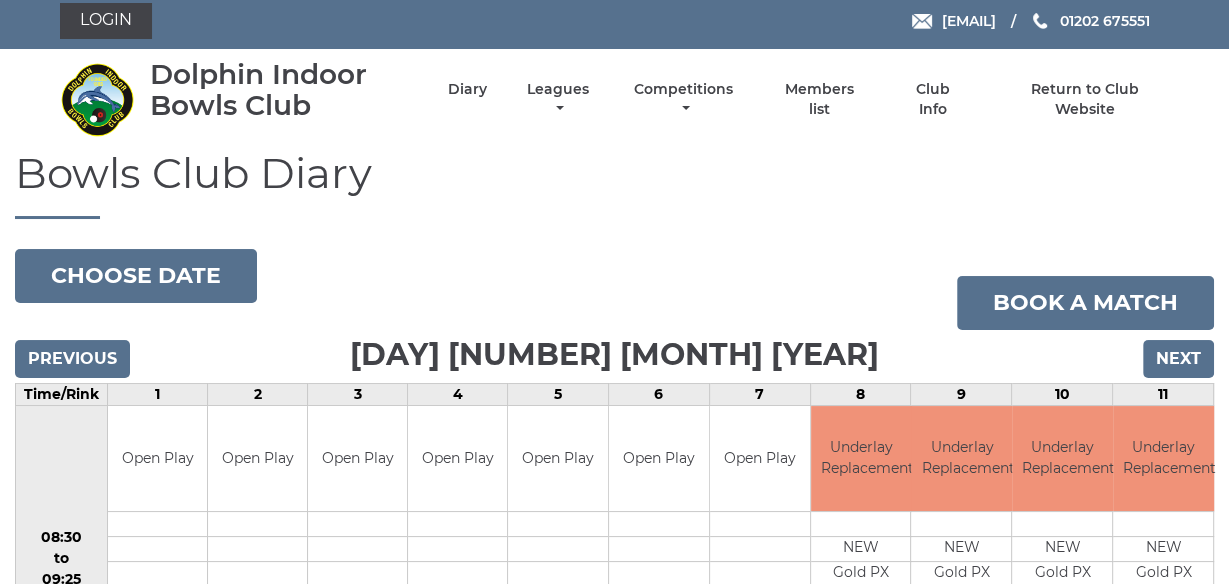 scroll, scrollTop: 0, scrollLeft: 0, axis: both 